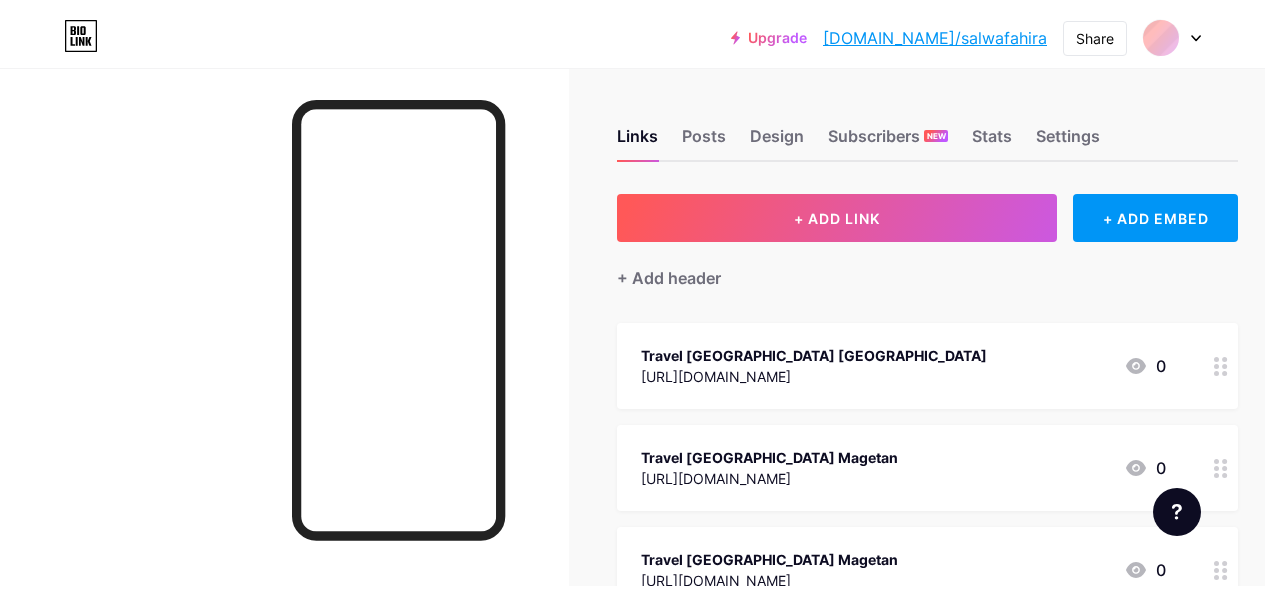 scroll, scrollTop: 0, scrollLeft: 0, axis: both 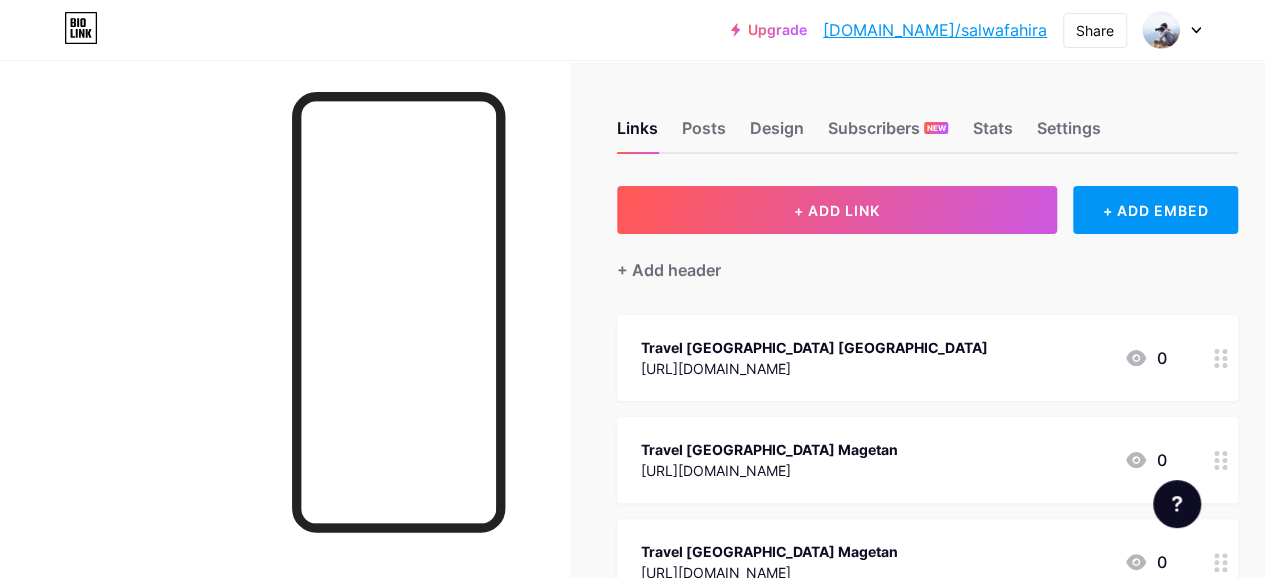 click at bounding box center (1172, 30) 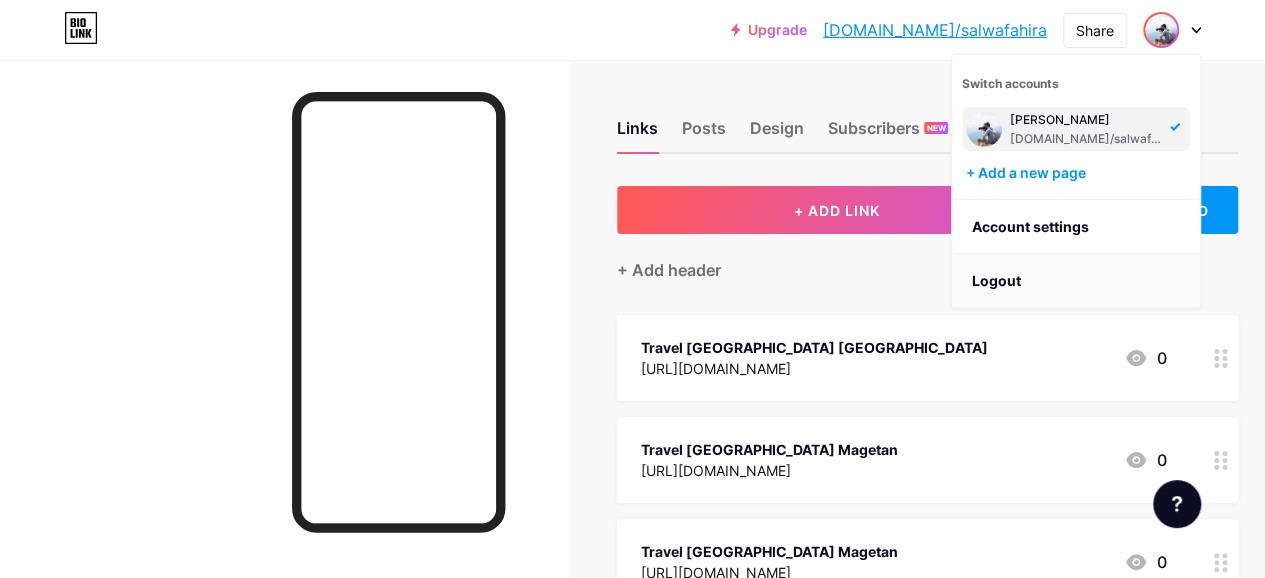 click on "Logout" at bounding box center (1076, 281) 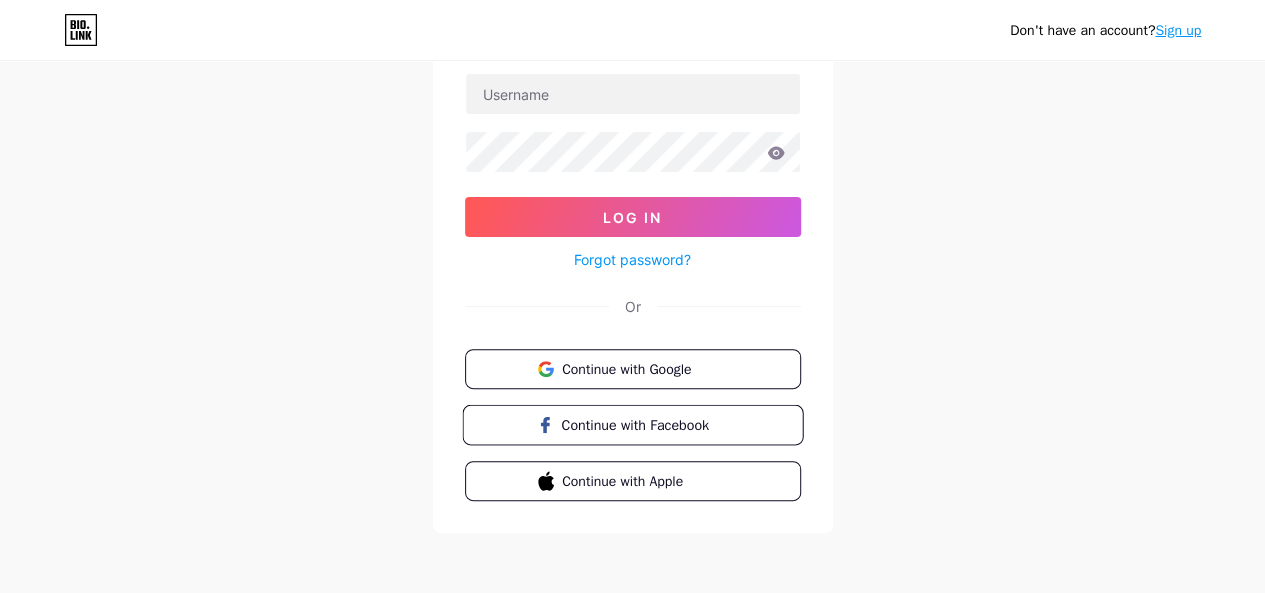 scroll, scrollTop: 41, scrollLeft: 0, axis: vertical 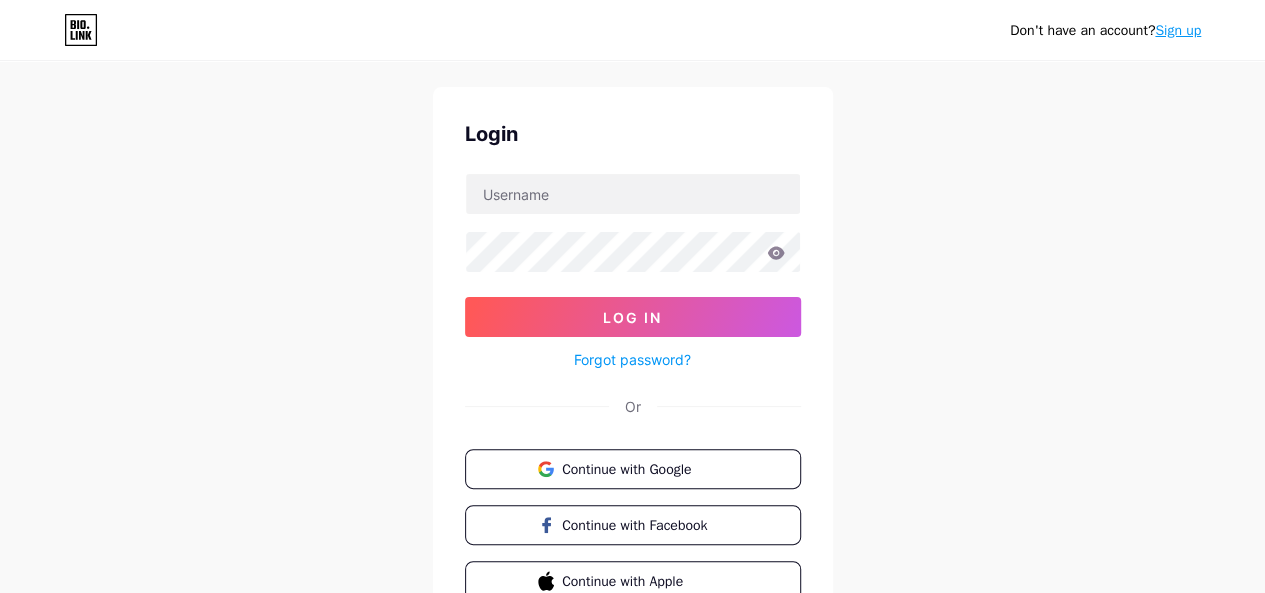 click on "Sign up" at bounding box center (1178, 30) 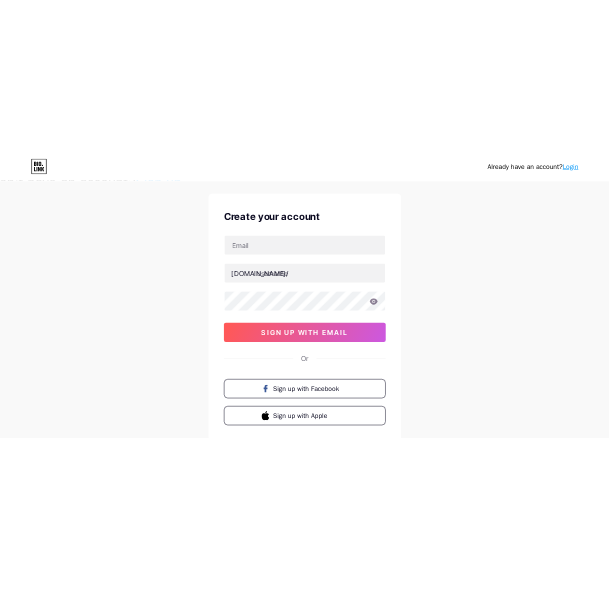 scroll, scrollTop: 0, scrollLeft: 0, axis: both 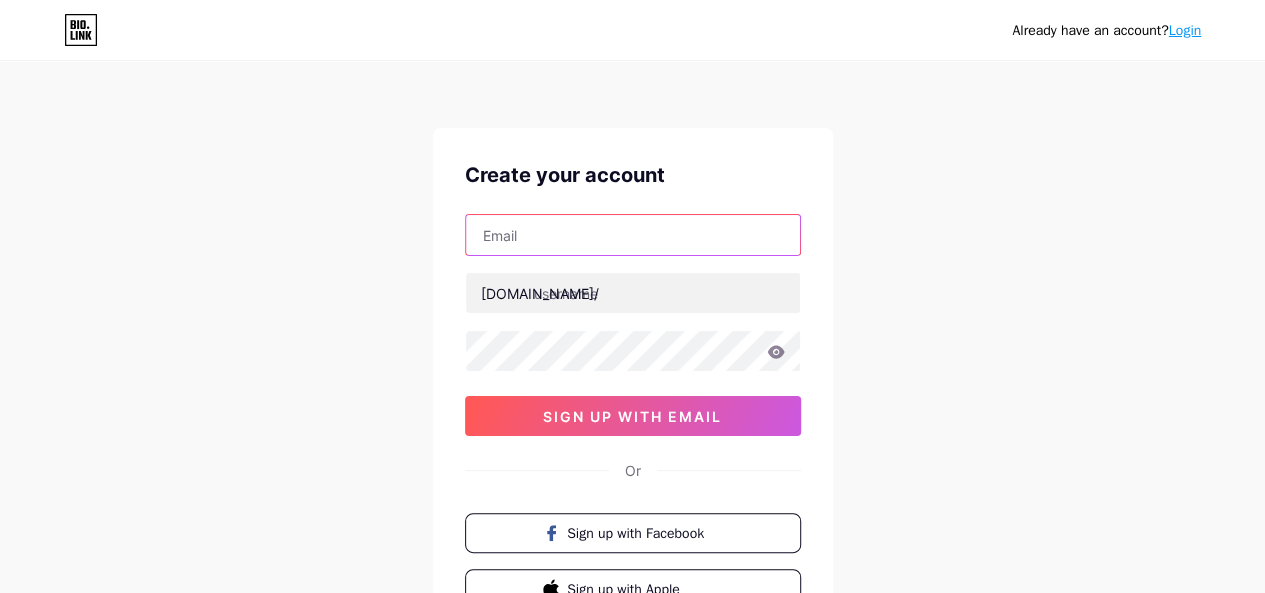 click at bounding box center [633, 235] 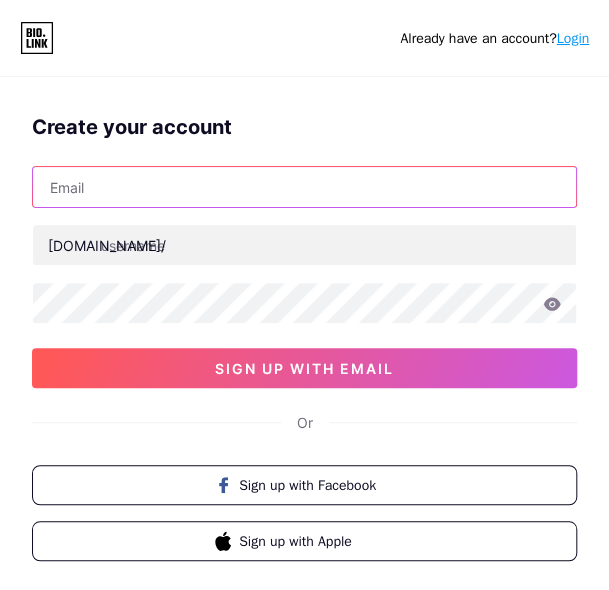 click at bounding box center [304, 187] 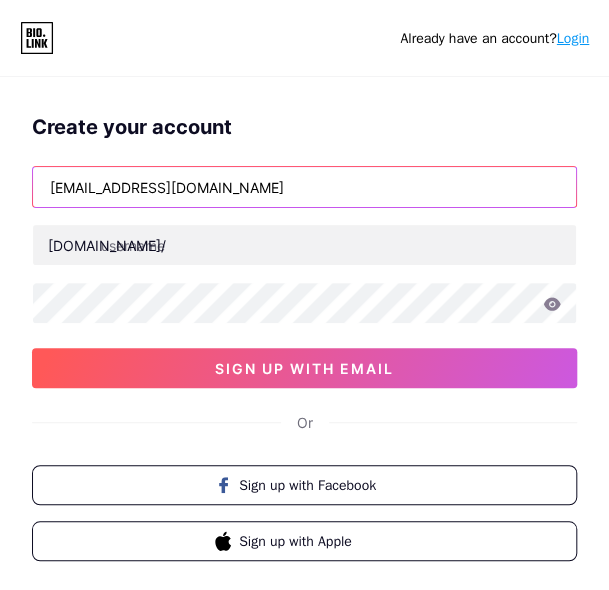 type on "[EMAIL_ADDRESS][DOMAIN_NAME]" 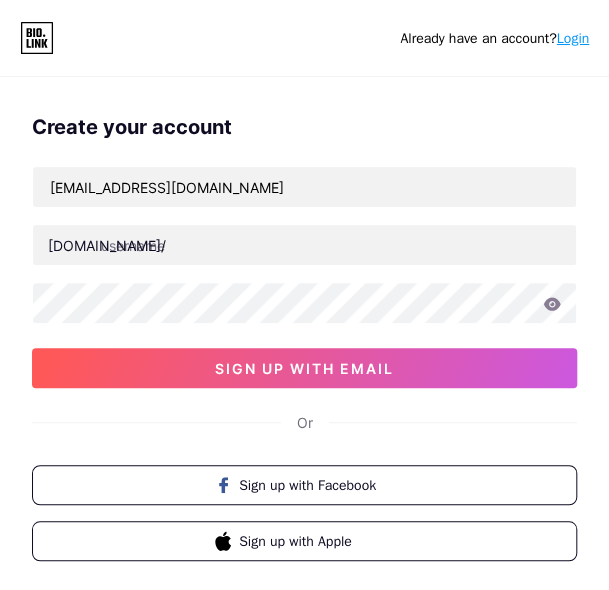 click on "[EMAIL_ADDRESS][DOMAIN_NAME]     [DOMAIN_NAME]/                       sign up with email" at bounding box center [304, 277] 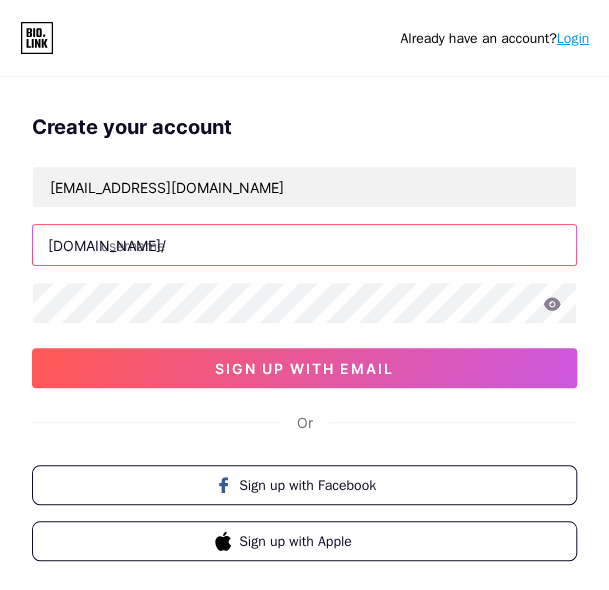 click at bounding box center [304, 245] 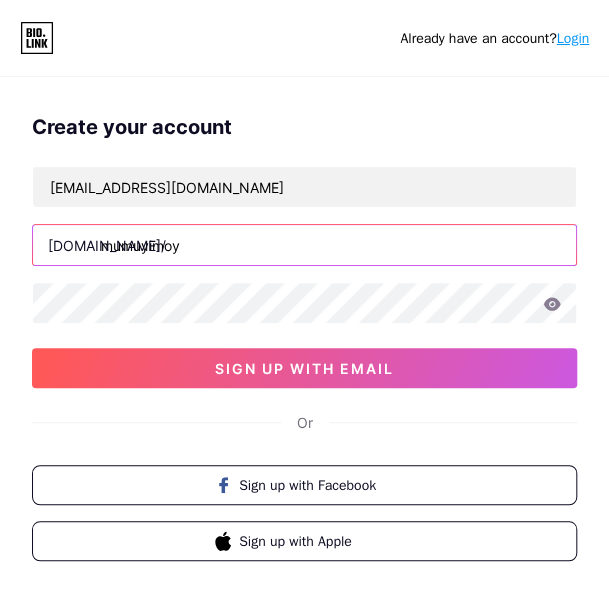 type on "mumuyimoy" 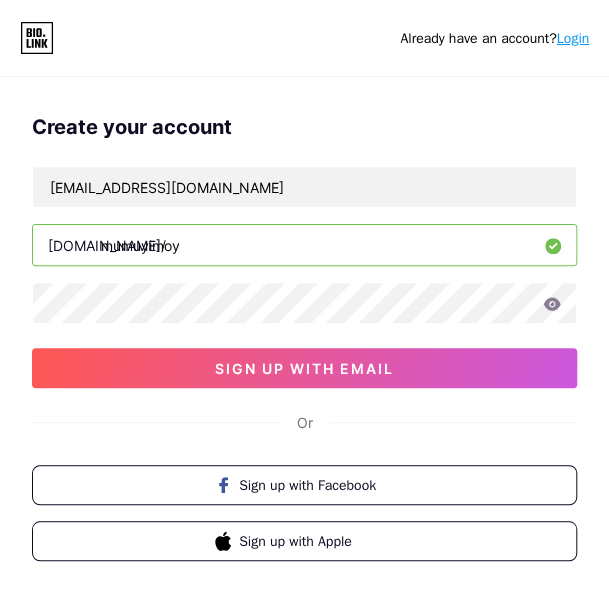 click on "Create your account" at bounding box center (304, 127) 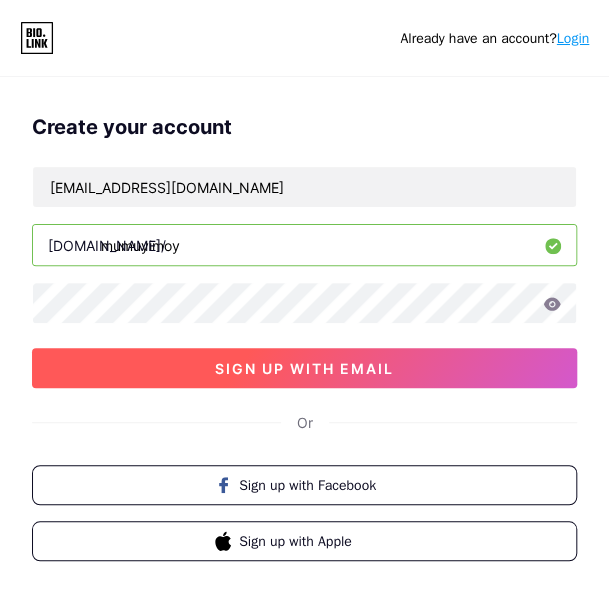 click on "sign up with email" at bounding box center (304, 368) 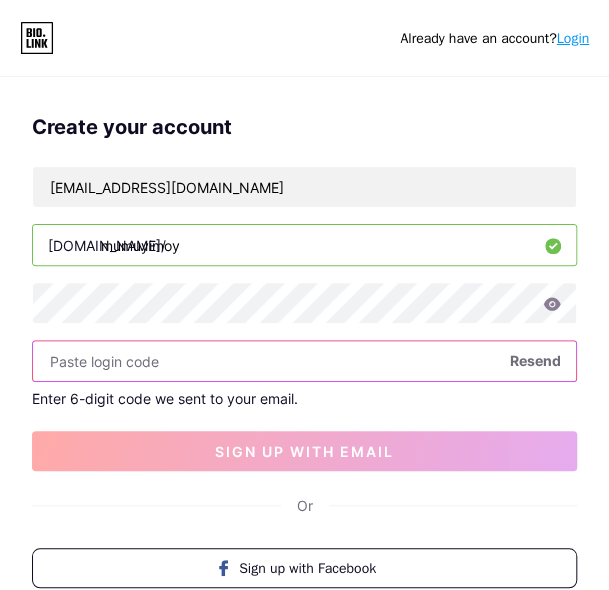 paste on "493983" 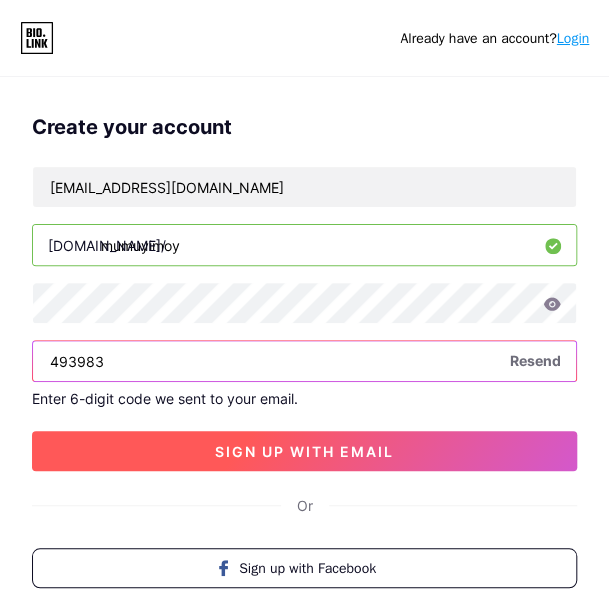type on "493983" 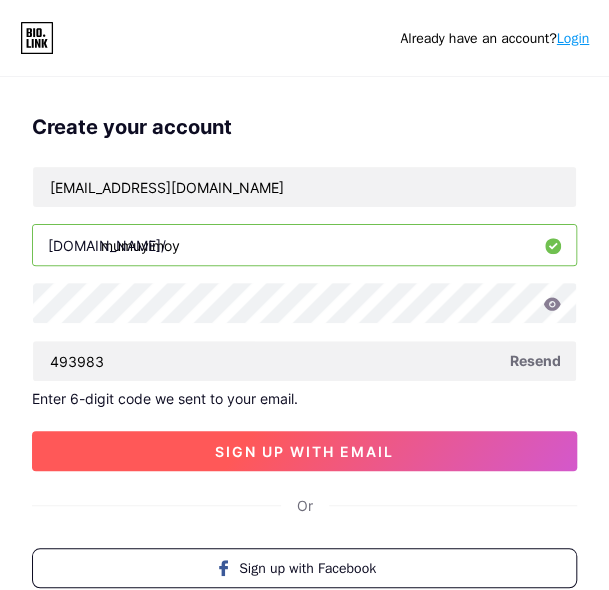click on "sign up with email" at bounding box center (304, 451) 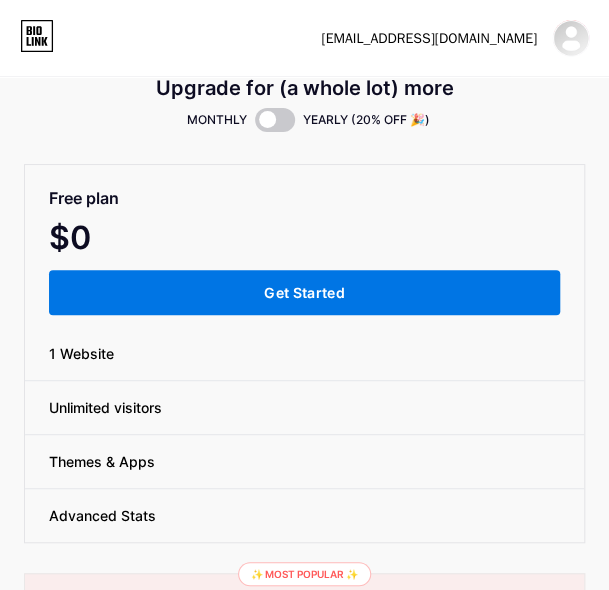 click on "Get Started" at bounding box center [304, 292] 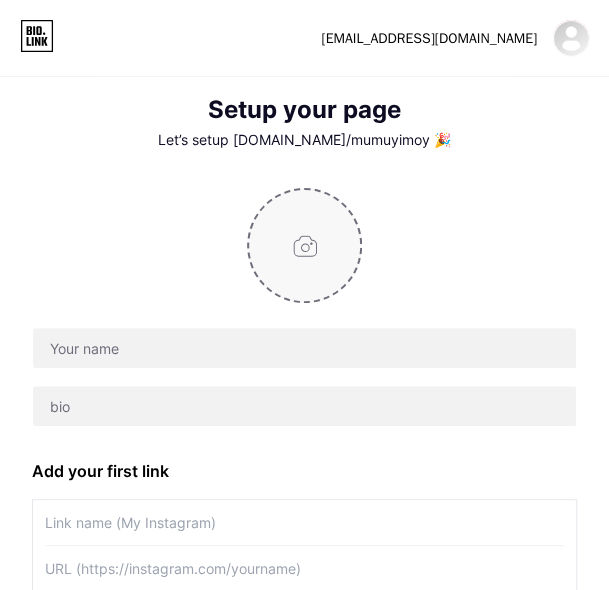 click at bounding box center [304, 245] 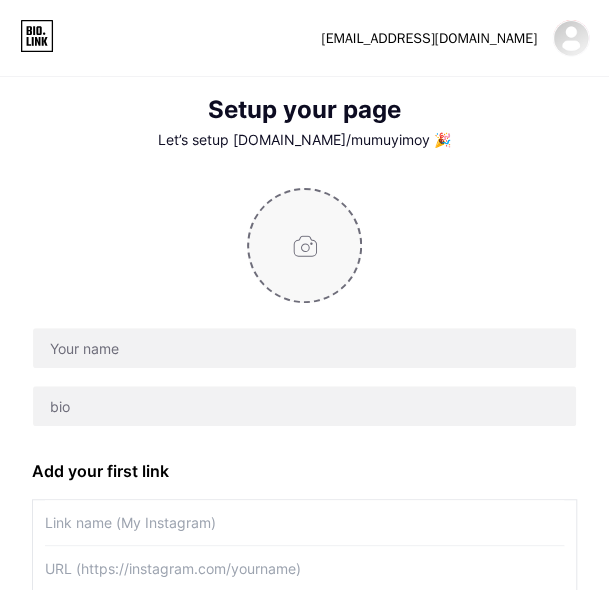 type on "C:\fakepath\WhatsApp Image [DATE] 07.59.59.jpeg" 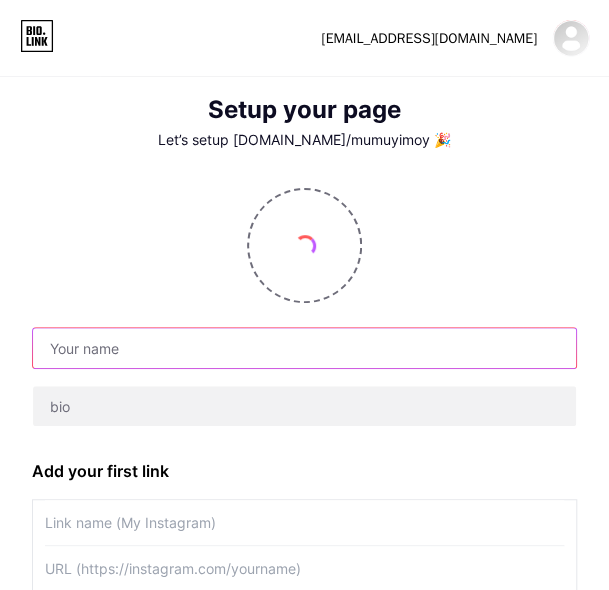 click at bounding box center [304, 348] 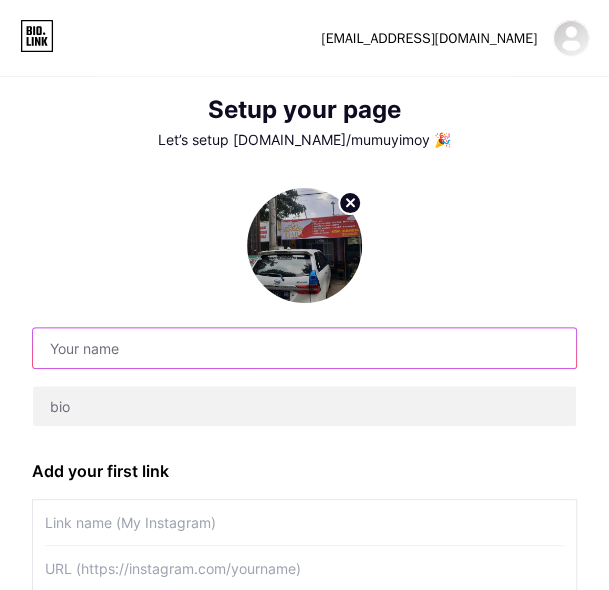 type on "[EMAIL_ADDRESS][DOMAIN_NAME]" 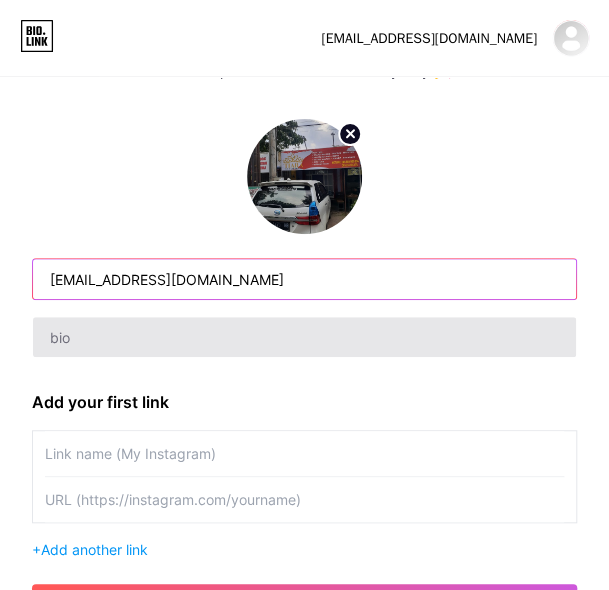 scroll, scrollTop: 144, scrollLeft: 0, axis: vertical 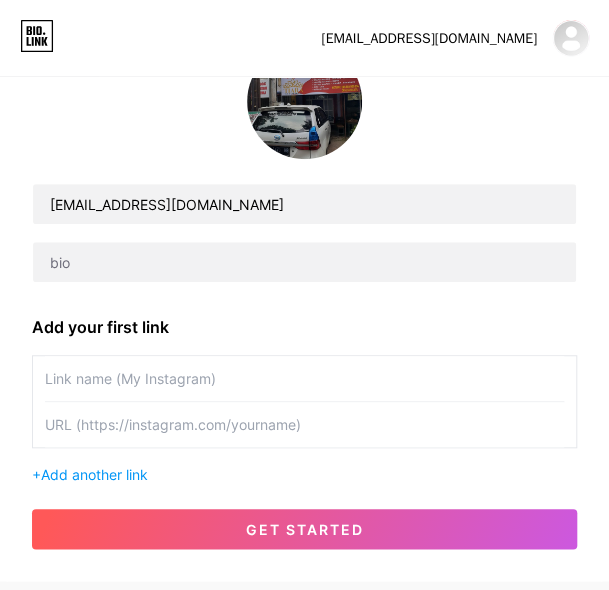 click on "[EMAIL_ADDRESS][DOMAIN_NAME]         Add your first link
+  Add another link     get started" at bounding box center (304, 296) 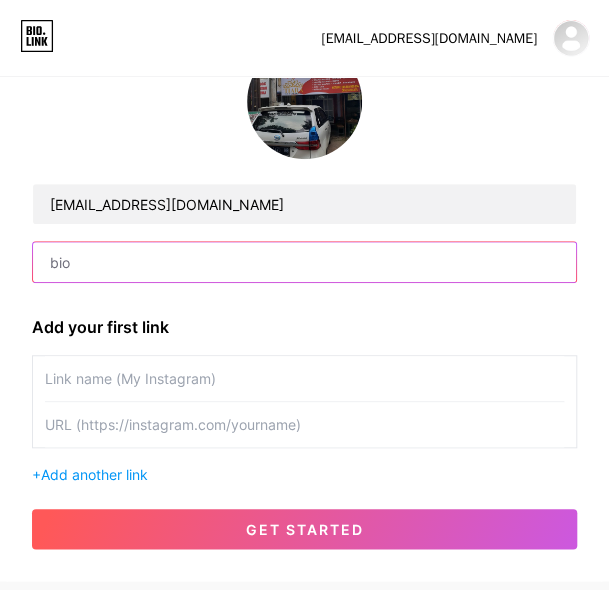 click at bounding box center [304, 262] 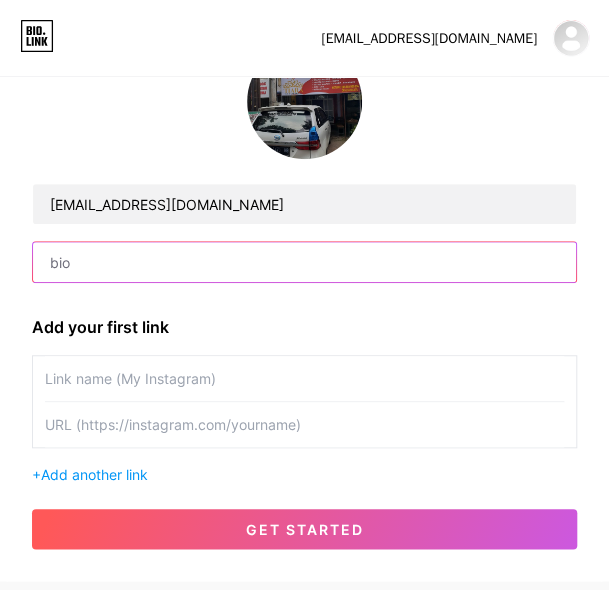 click at bounding box center (304, 262) 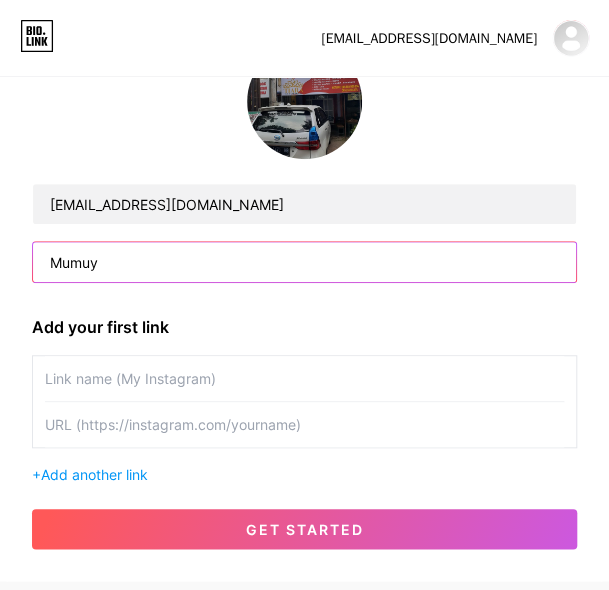 type on "Mumuy" 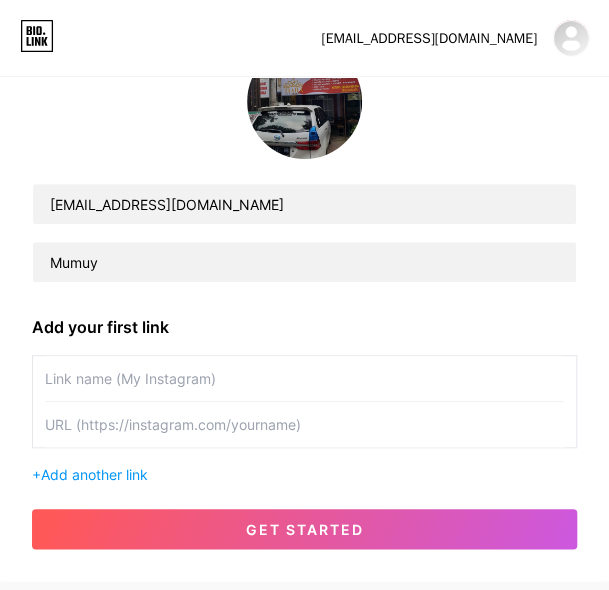 click at bounding box center [304, 378] 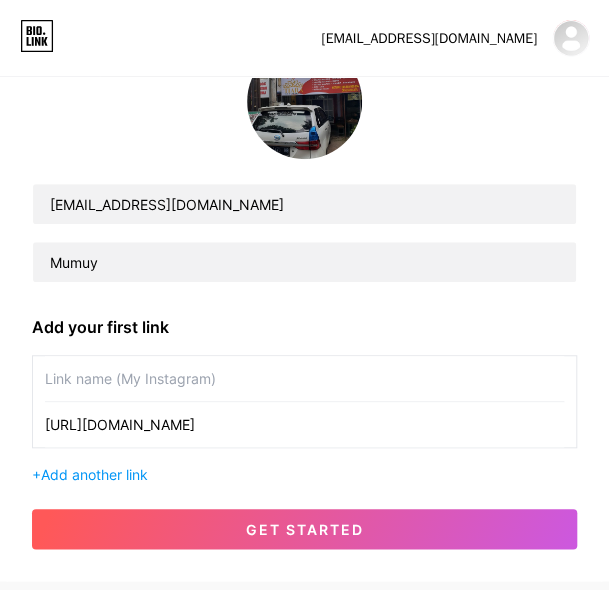 type on "[URL][DOMAIN_NAME]" 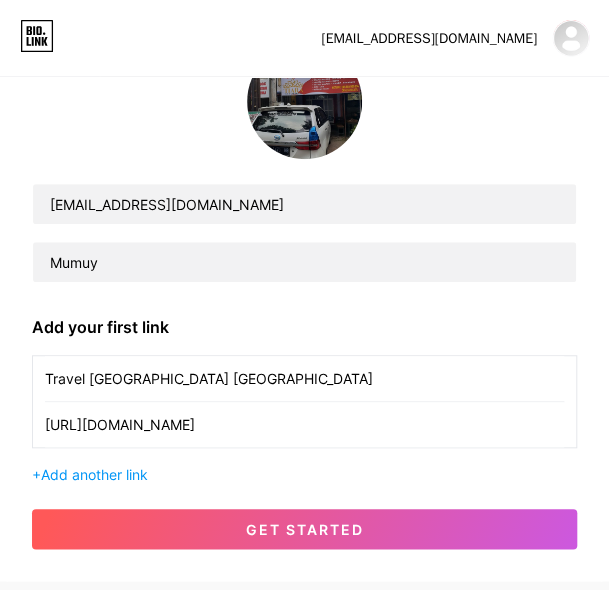 type on "Travel [GEOGRAPHIC_DATA] [GEOGRAPHIC_DATA]" 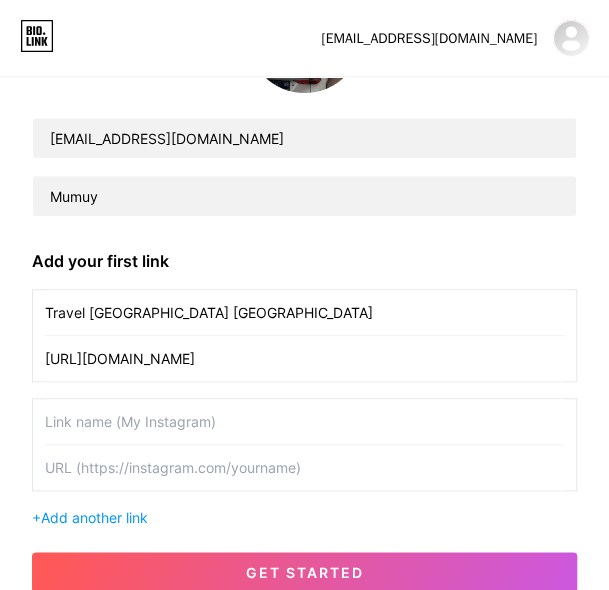 scroll, scrollTop: 240, scrollLeft: 0, axis: vertical 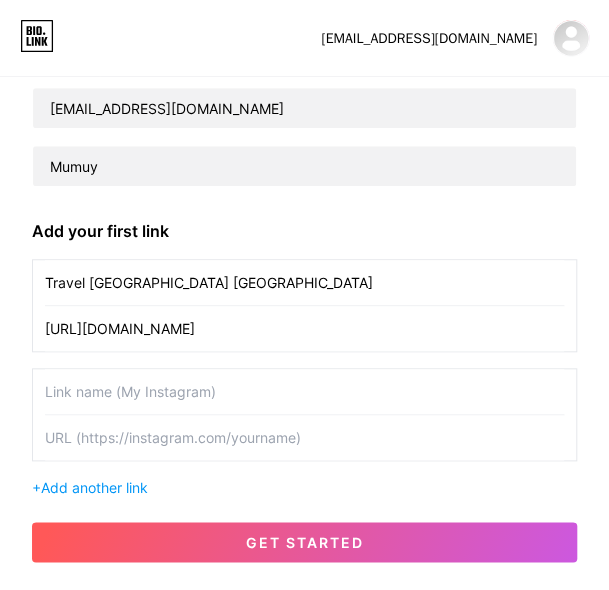 click at bounding box center [304, 437] 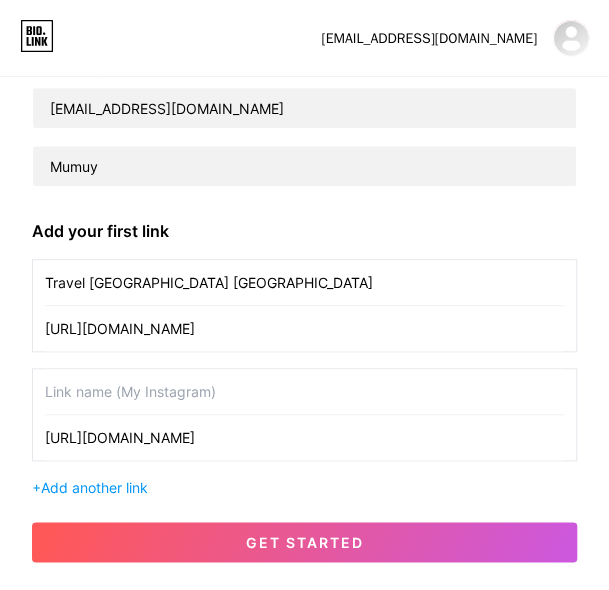 type on "[URL][DOMAIN_NAME]" 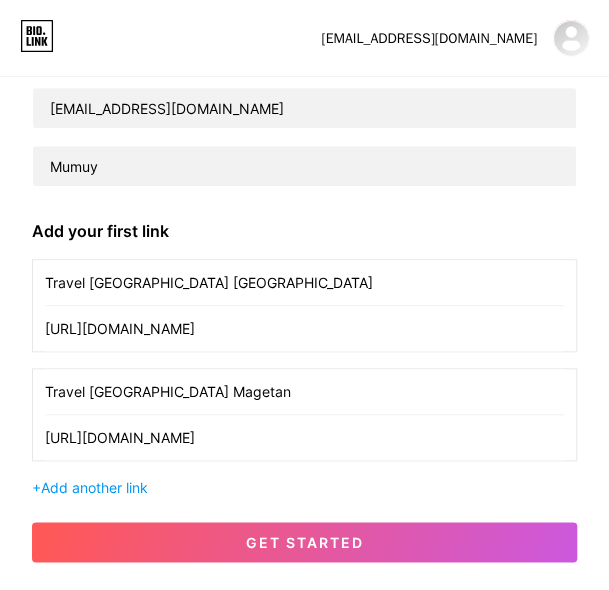 type on "Travel [GEOGRAPHIC_DATA] Magetan" 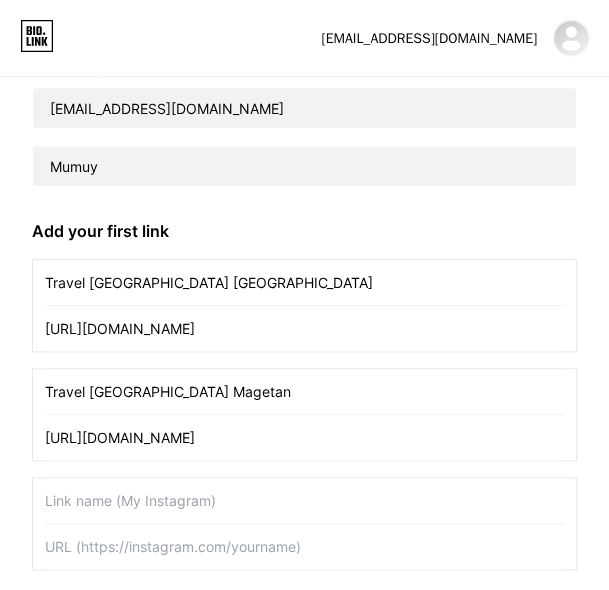 drag, startPoint x: 139, startPoint y: 542, endPoint x: 127, endPoint y: 529, distance: 17.691807 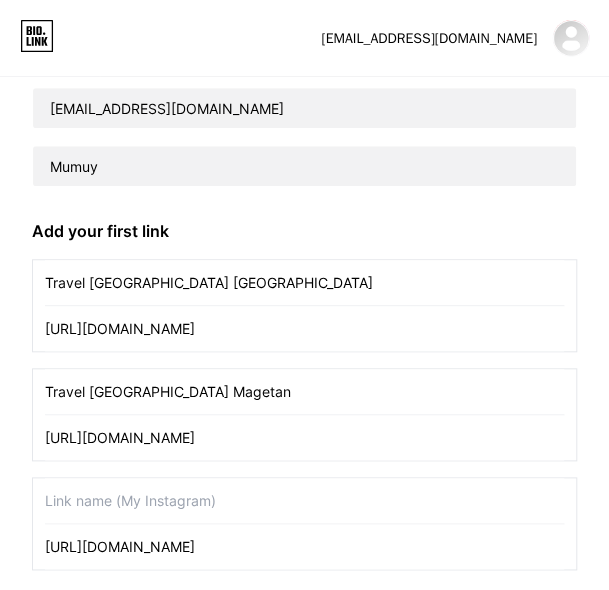 type on "[URL][DOMAIN_NAME]" 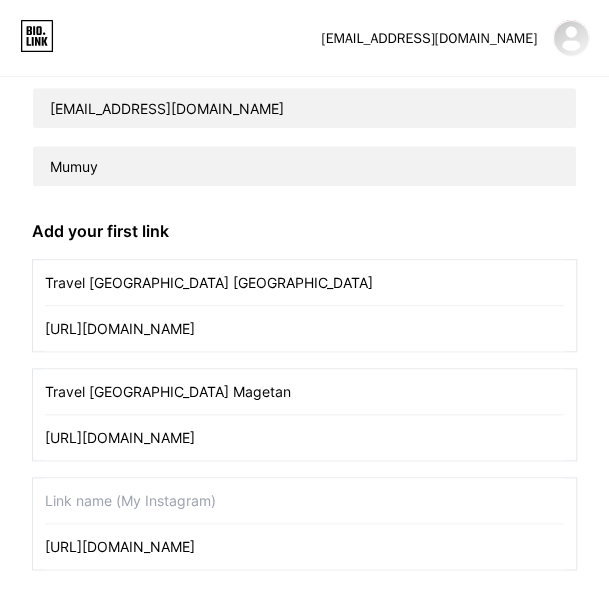 click at bounding box center [304, 500] 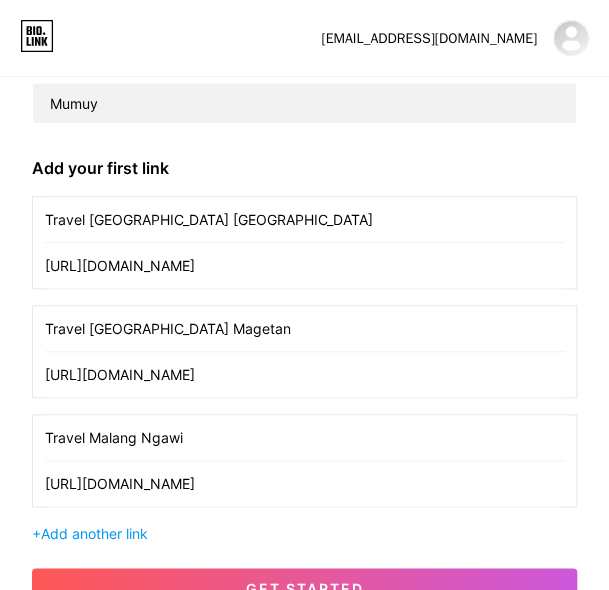 scroll, scrollTop: 348, scrollLeft: 0, axis: vertical 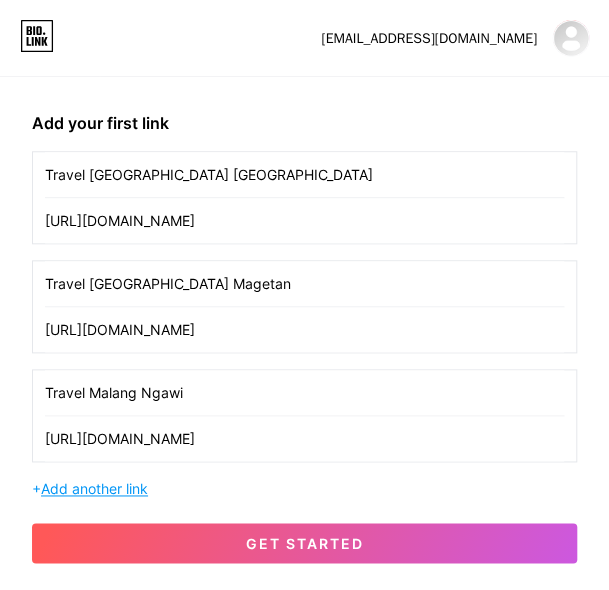 type on "Travel Malang Ngawi" 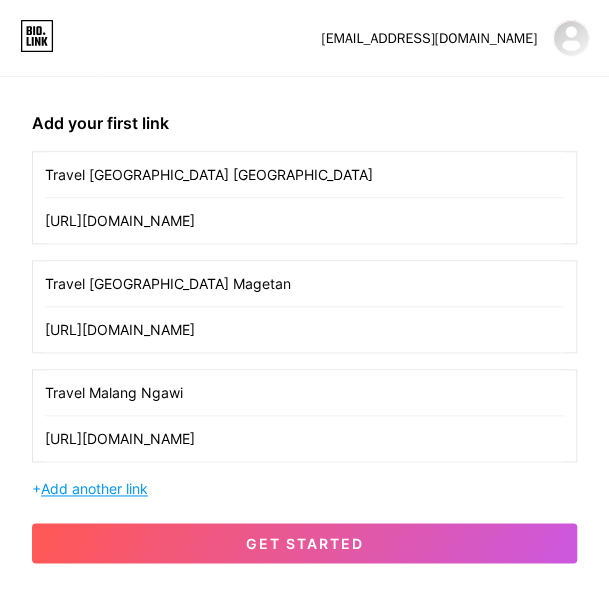 click on "Add another link" at bounding box center (94, 488) 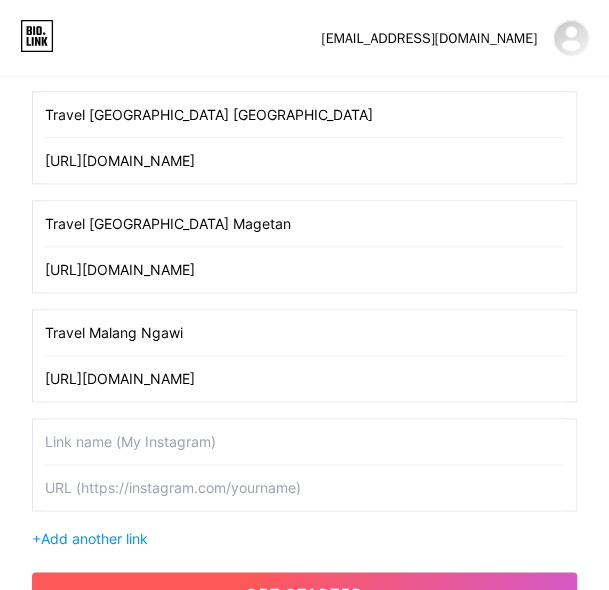 scroll, scrollTop: 456, scrollLeft: 0, axis: vertical 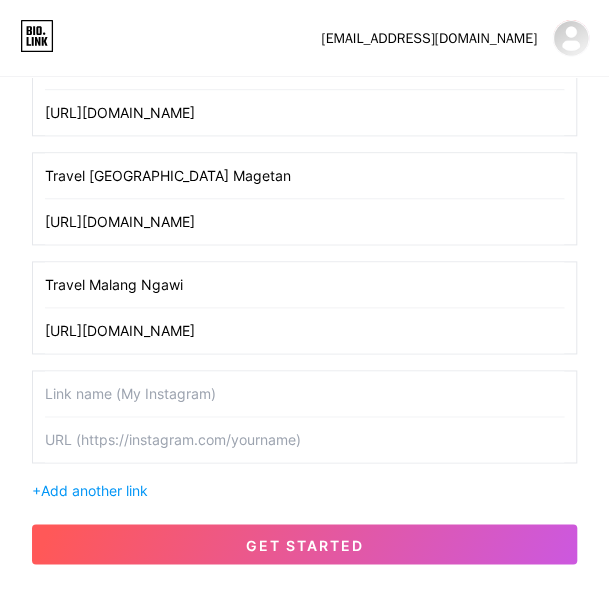 click on "Travel Malang Madiun   [URL][DOMAIN_NAME]   Travel [GEOGRAPHIC_DATA] Magetan   [URL][DOMAIN_NAME]   Travel Malang Ngawi   [URL][DOMAIN_NAME]
+  Add another link" at bounding box center (304, 271) 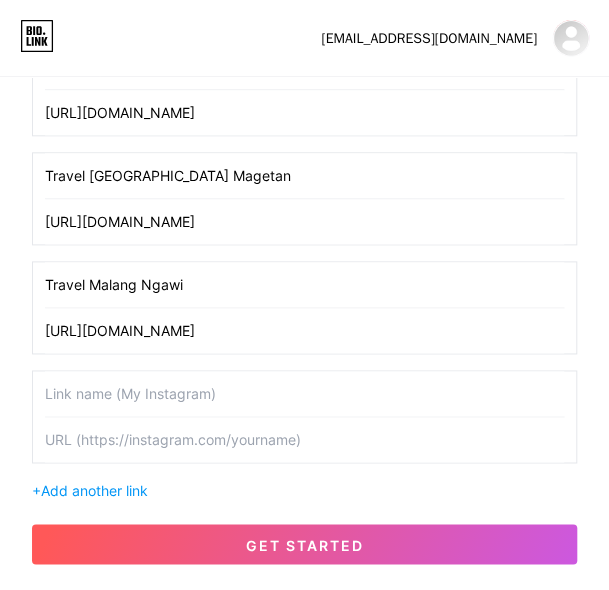 click at bounding box center [304, 439] 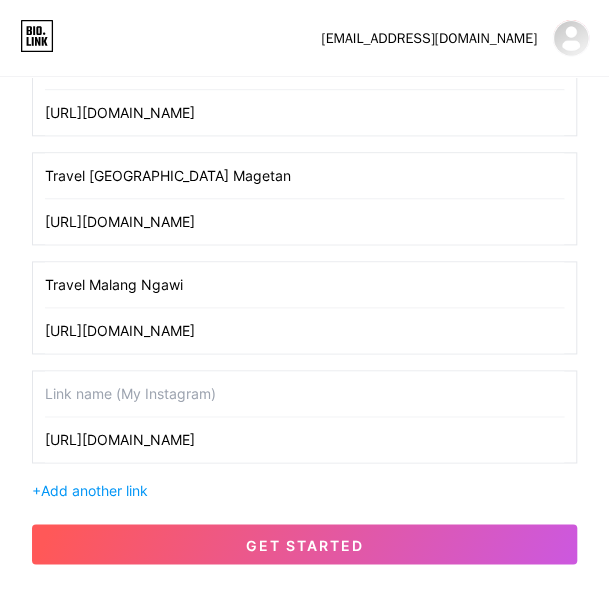 type on "[URL][DOMAIN_NAME]" 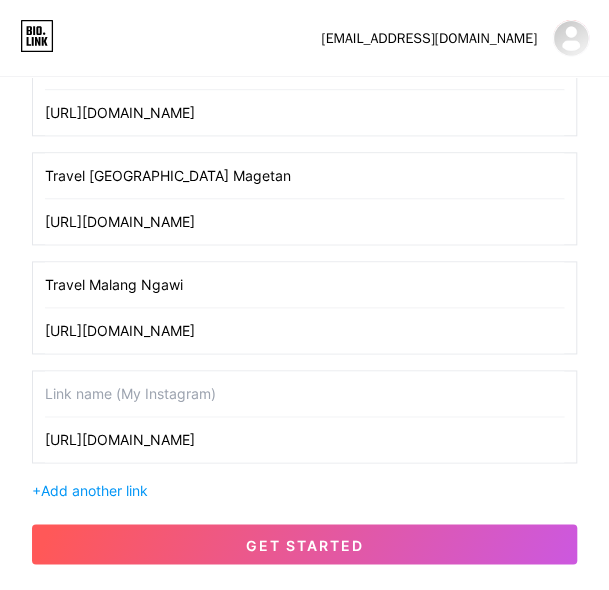 paste on "Travel [GEOGRAPHIC_DATA] [GEOGRAPHIC_DATA]" 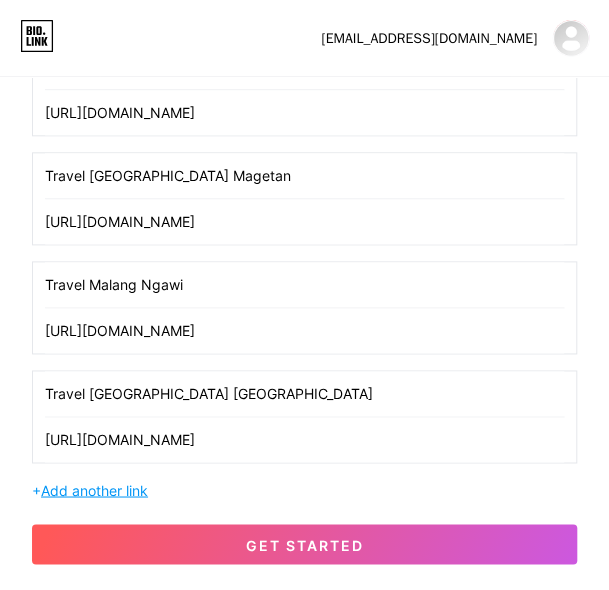 type on "Travel [GEOGRAPHIC_DATA] [GEOGRAPHIC_DATA]" 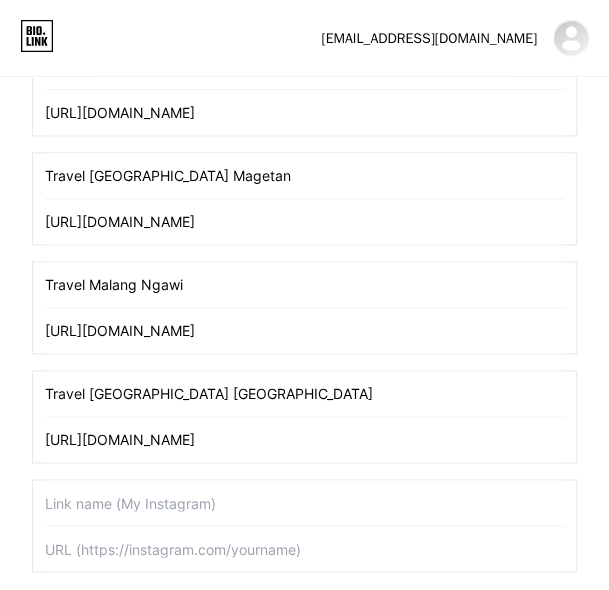 click at bounding box center (304, 548) 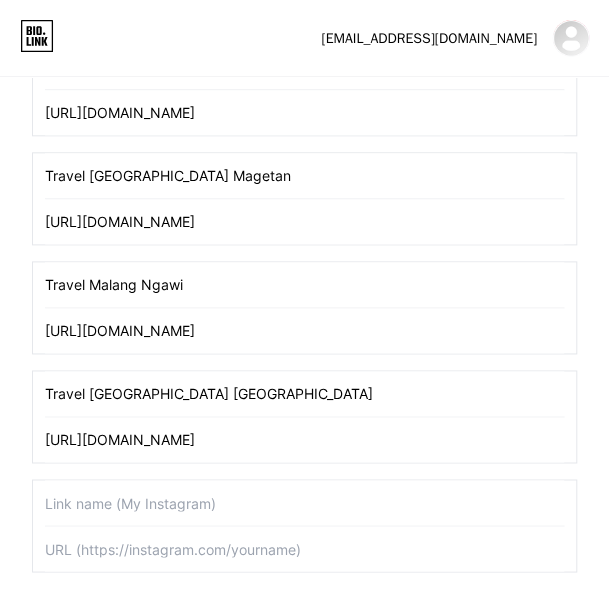 paste on "[URL][DOMAIN_NAME]" 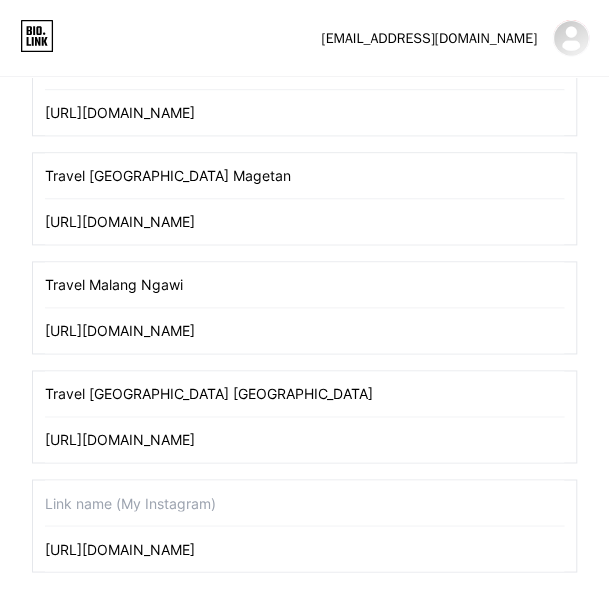 type on "[URL][DOMAIN_NAME]" 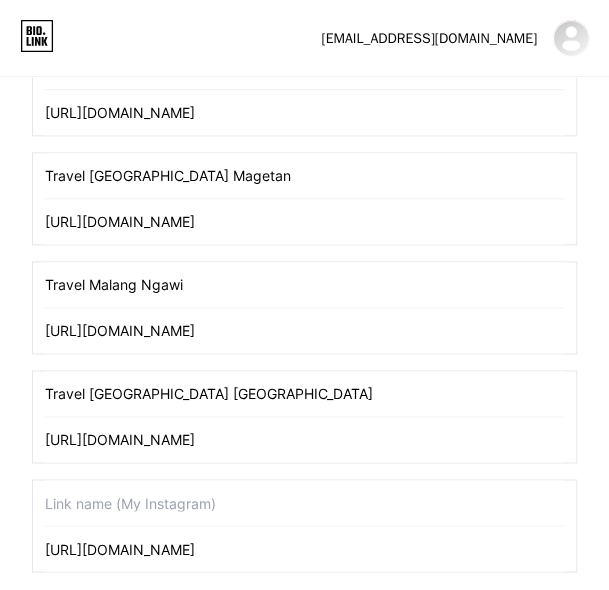 drag, startPoint x: 126, startPoint y: 479, endPoint x: 147, endPoint y: 463, distance: 26.400757 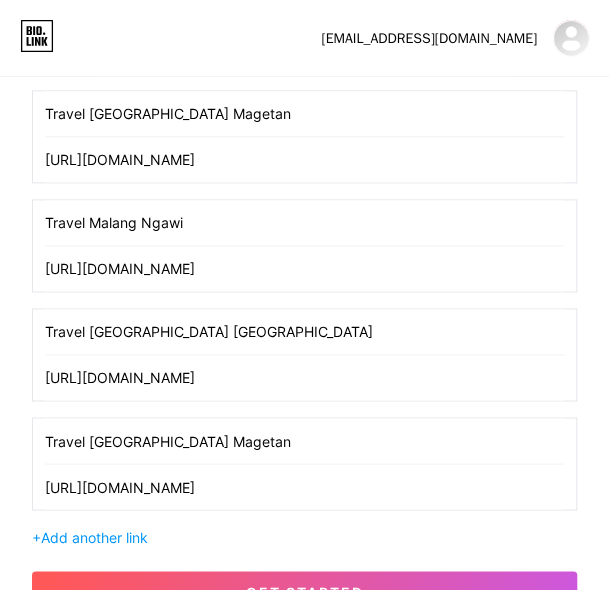 scroll, scrollTop: 564, scrollLeft: 0, axis: vertical 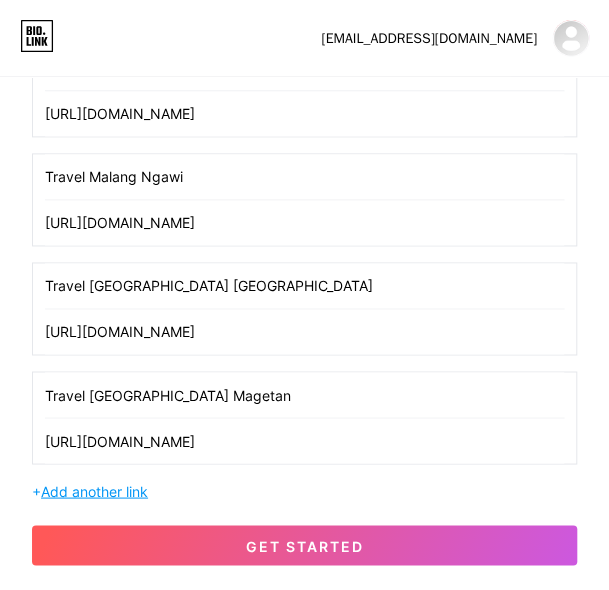 type on "Travel [GEOGRAPHIC_DATA] Magetan" 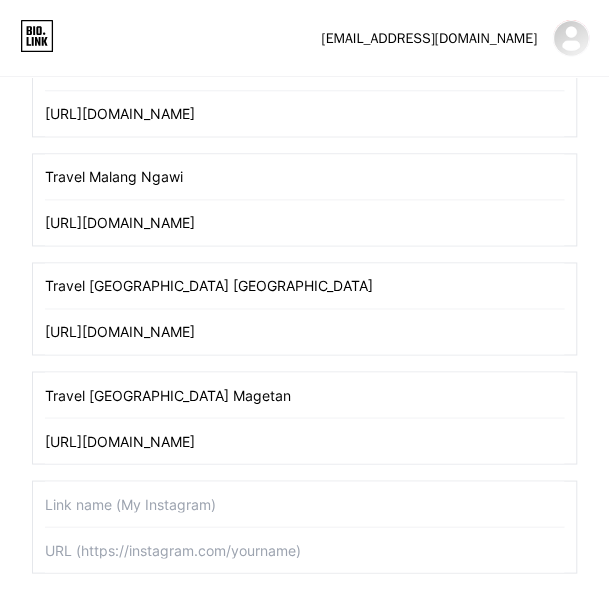 click at bounding box center (304, 549) 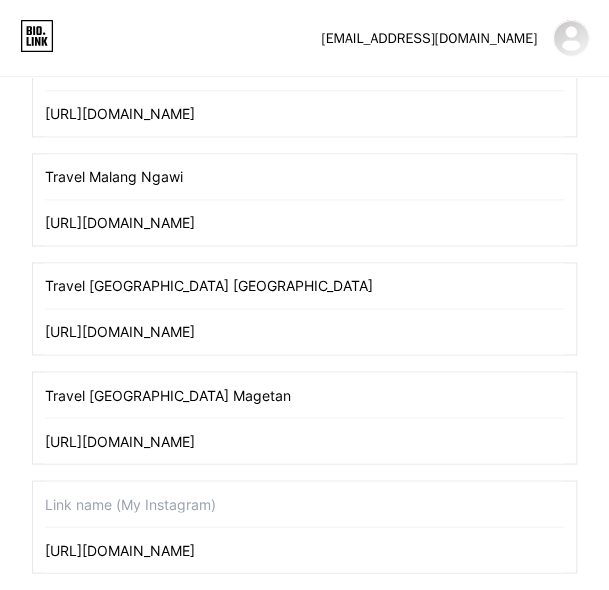 type on "[URL][DOMAIN_NAME]" 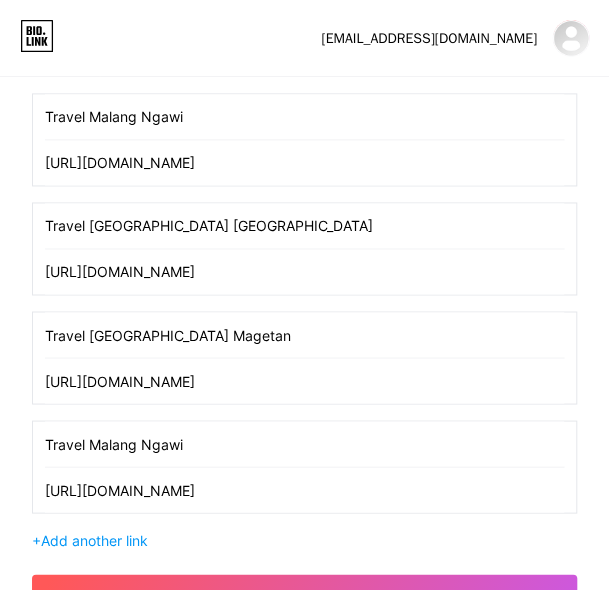 scroll, scrollTop: 672, scrollLeft: 0, axis: vertical 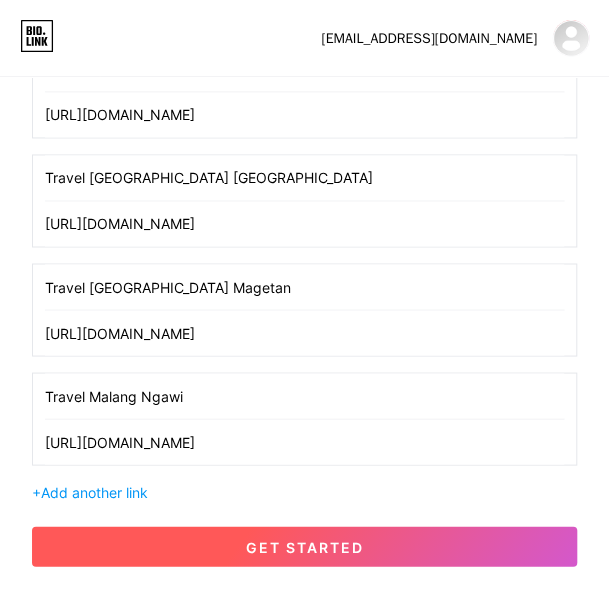 type on "Travel Malang Ngawi" 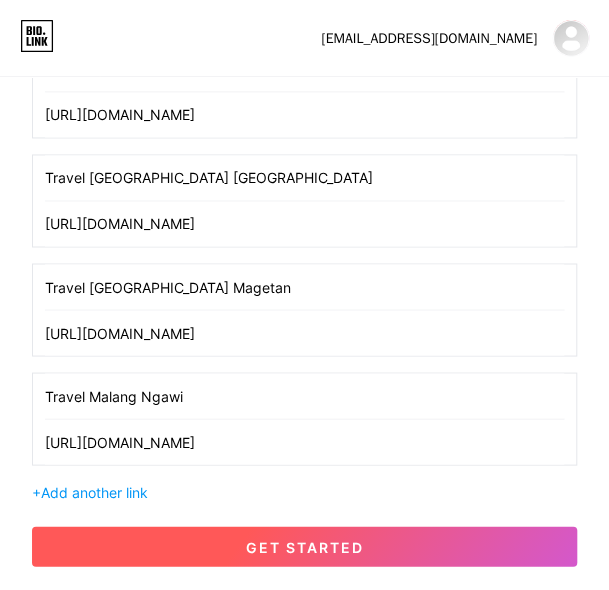 click on "get started" at bounding box center (304, 546) 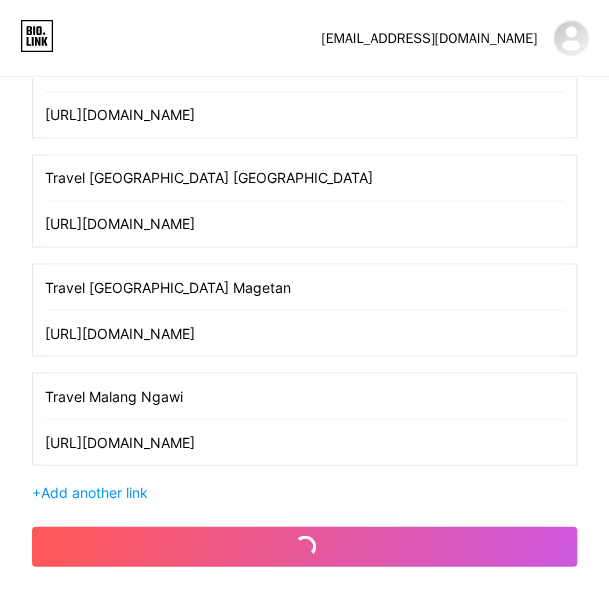 scroll, scrollTop: 372, scrollLeft: 0, axis: vertical 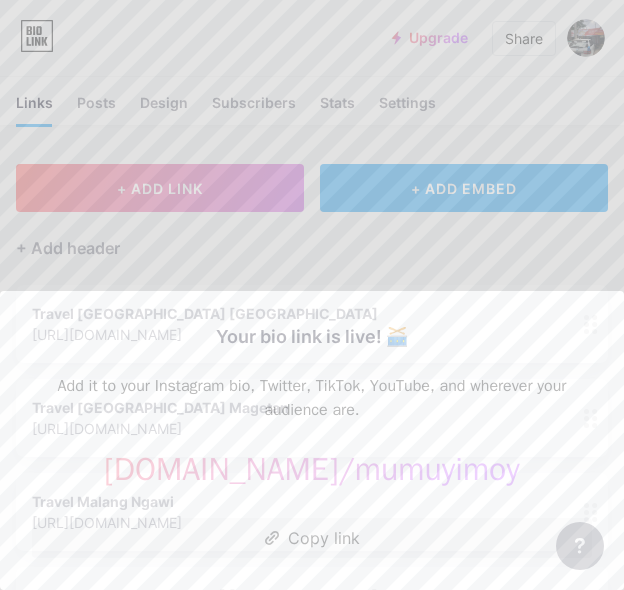 click at bounding box center [312, 295] 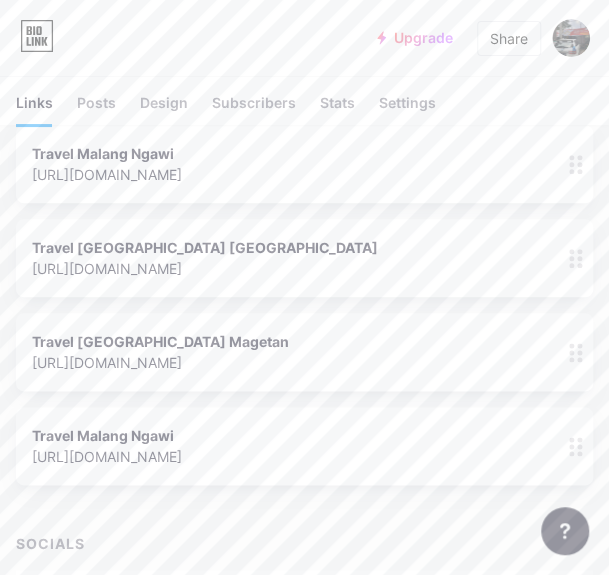 scroll, scrollTop: 486, scrollLeft: 0, axis: vertical 